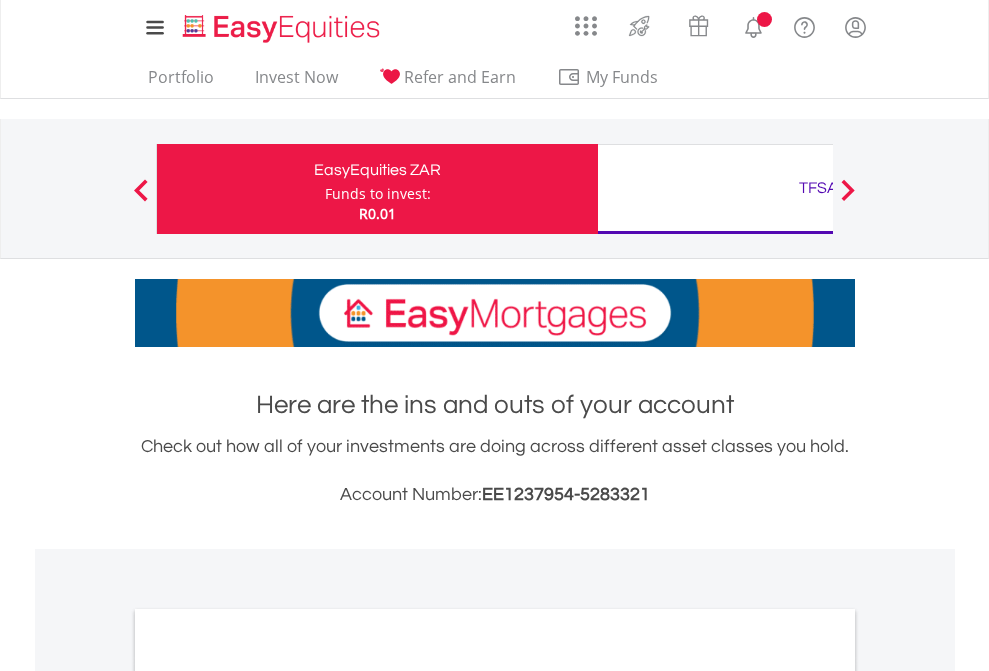 scroll, scrollTop: 0, scrollLeft: 0, axis: both 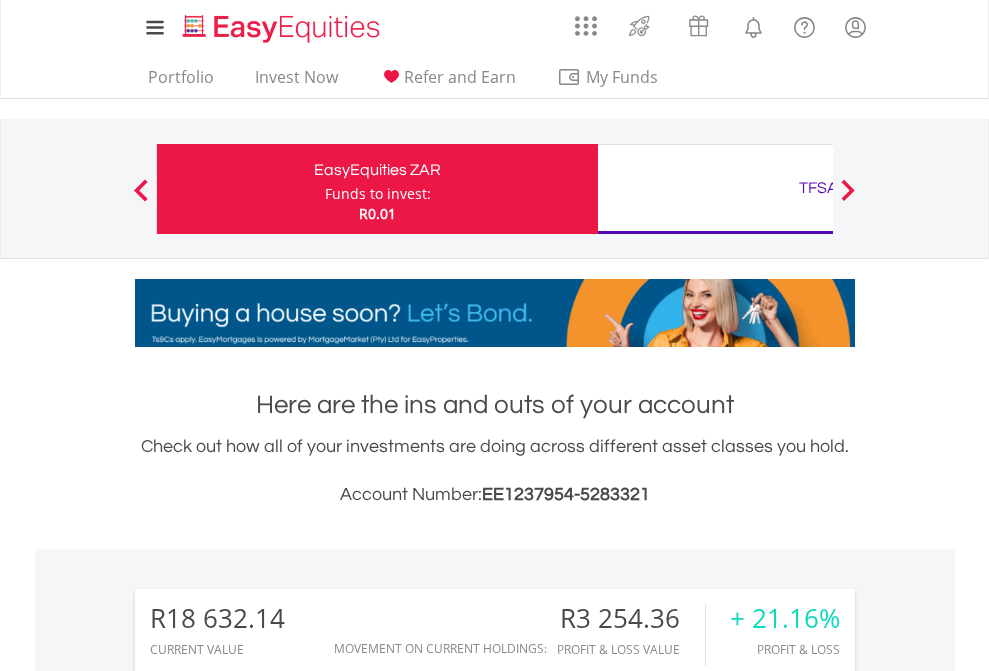 click on "Funds to invest:" at bounding box center [378, 194] 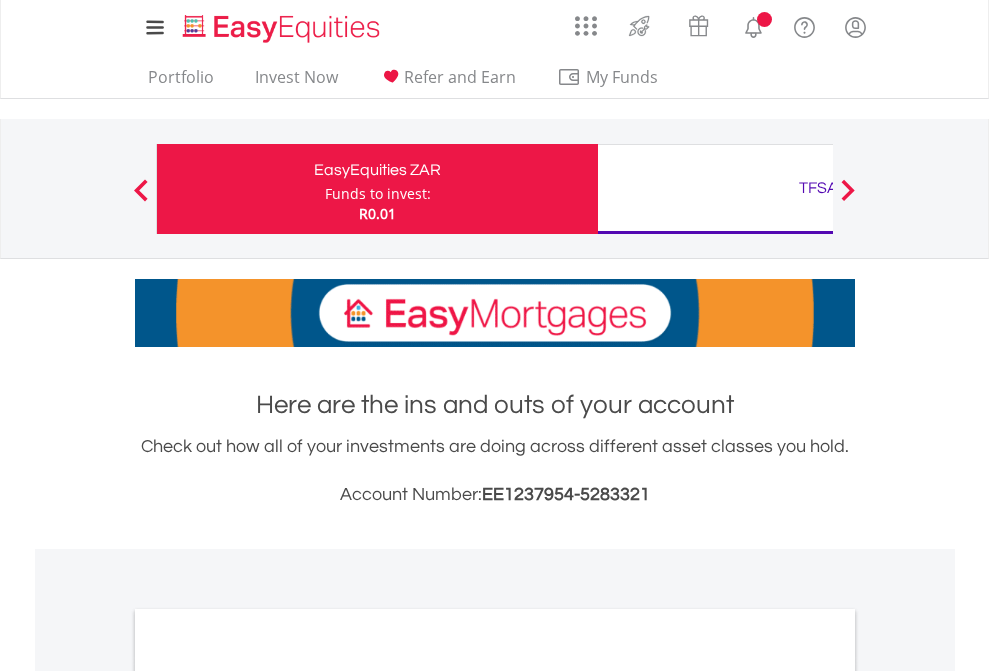 scroll, scrollTop: 0, scrollLeft: 0, axis: both 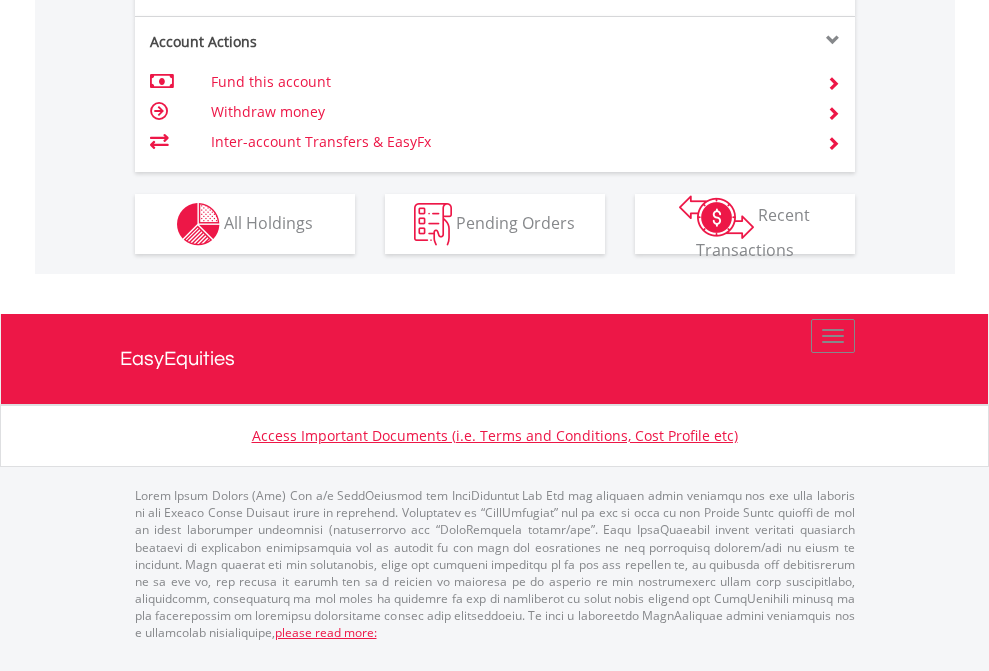 click on "Investment types" at bounding box center (706, -337) 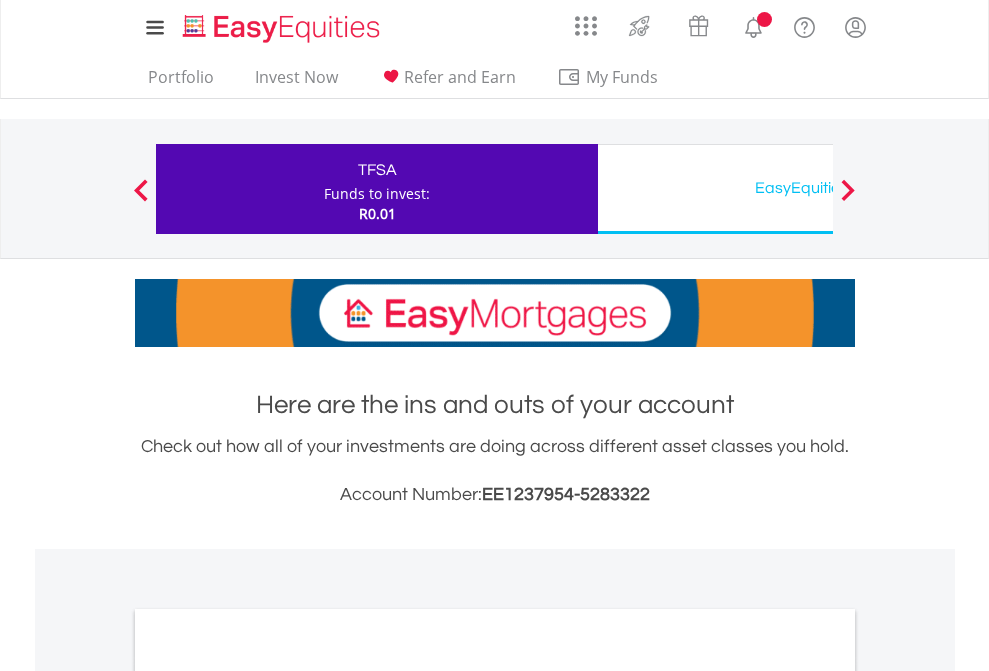 scroll, scrollTop: 0, scrollLeft: 0, axis: both 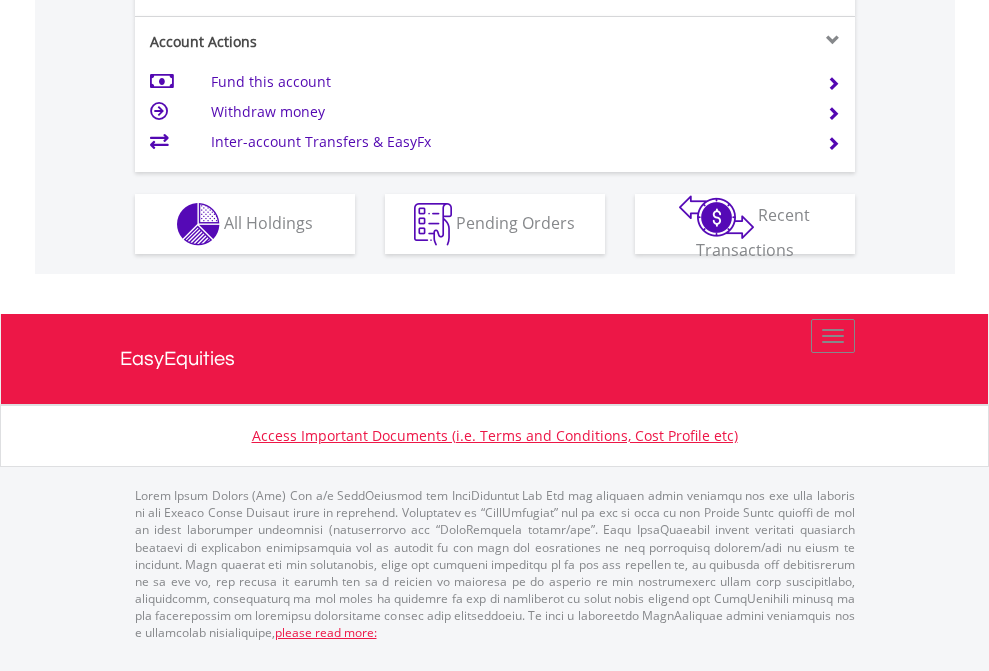 click on "Investment types" at bounding box center [706, -337] 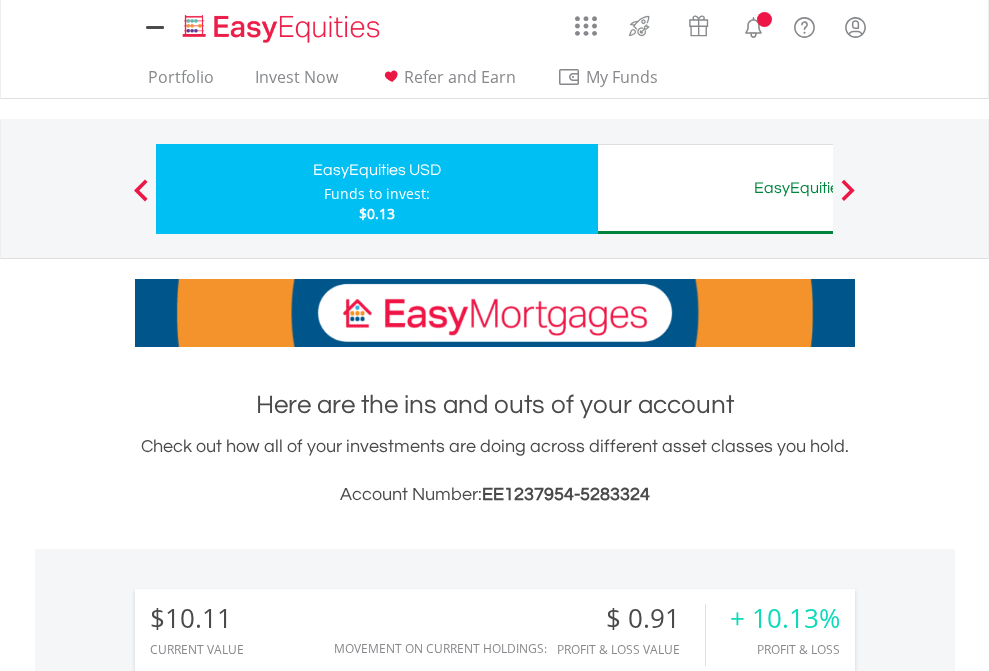 scroll, scrollTop: 0, scrollLeft: 0, axis: both 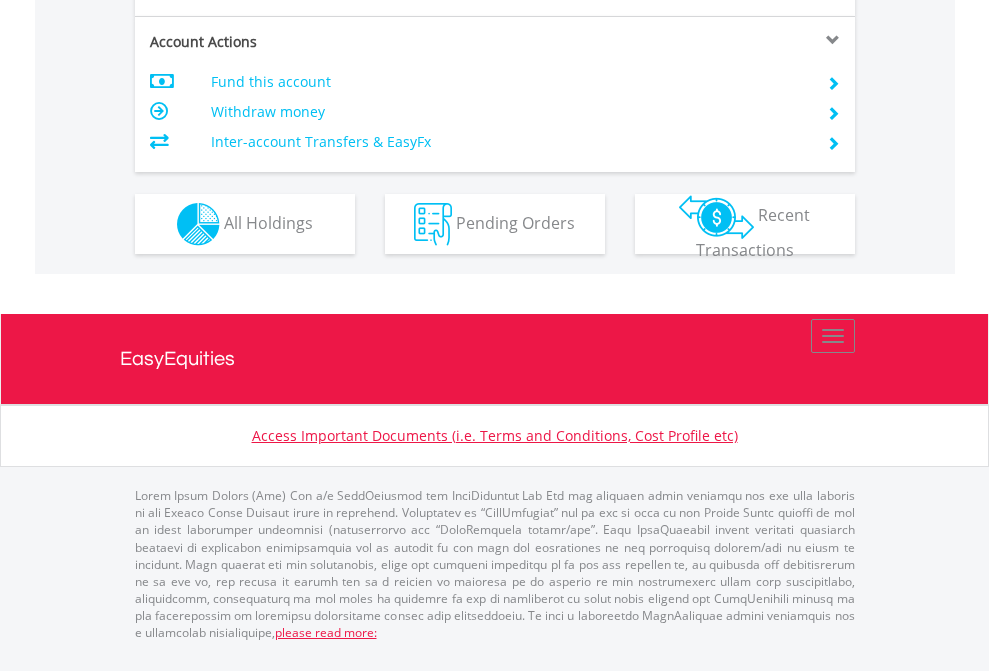 click on "Investment types" at bounding box center [706, -337] 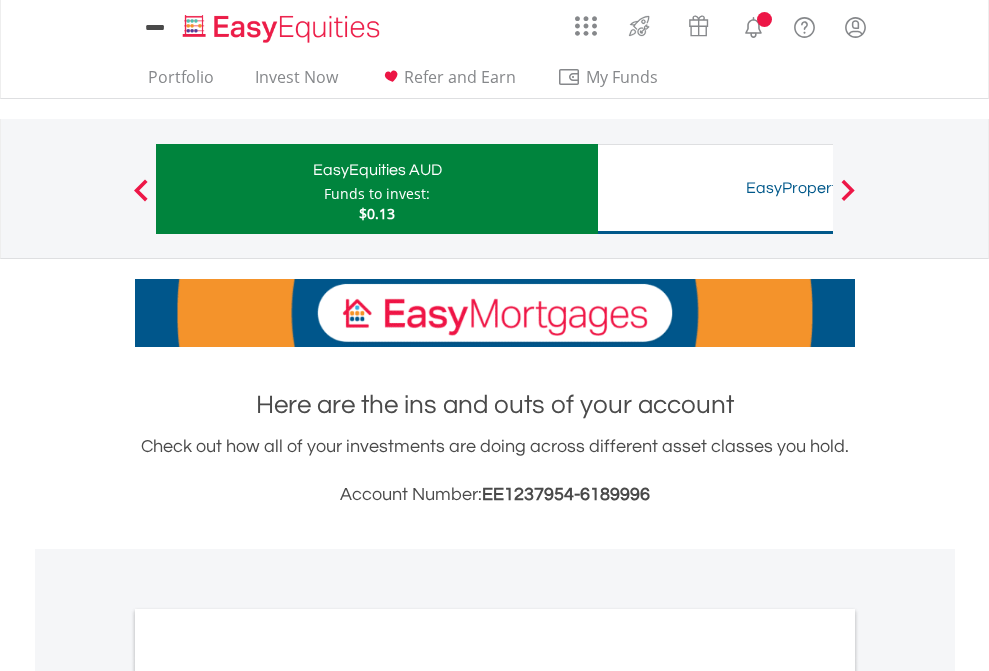 scroll, scrollTop: 0, scrollLeft: 0, axis: both 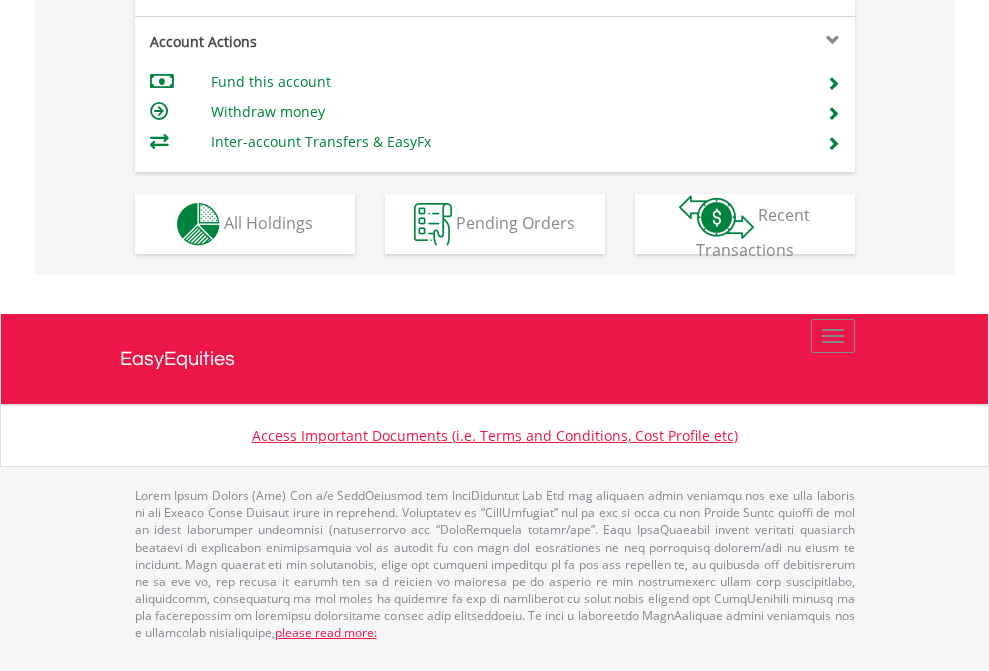click on "Investment types" at bounding box center [706, -337] 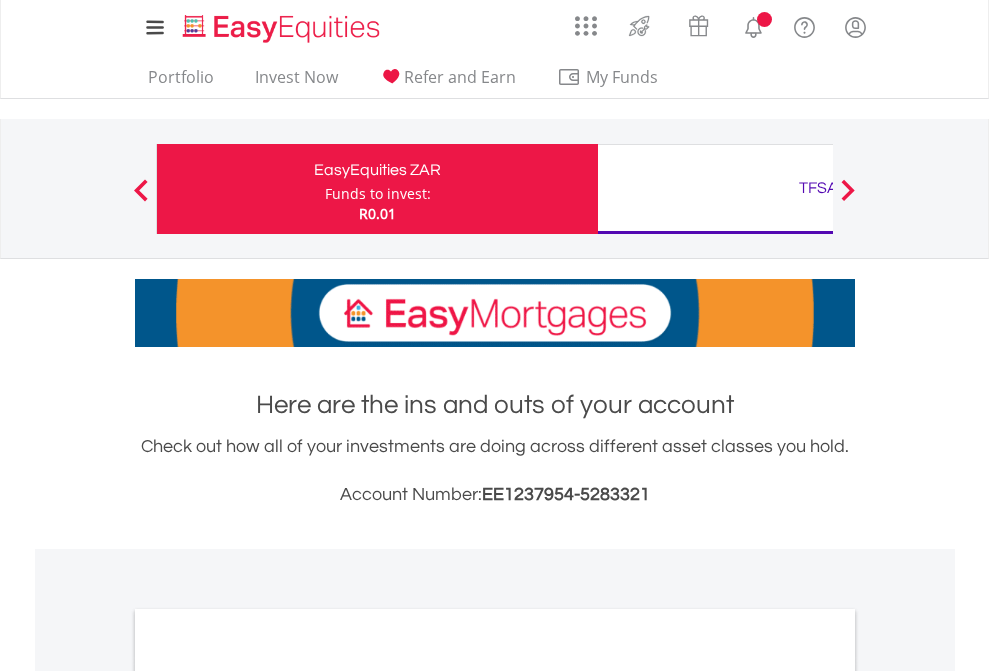scroll, scrollTop: 1202, scrollLeft: 0, axis: vertical 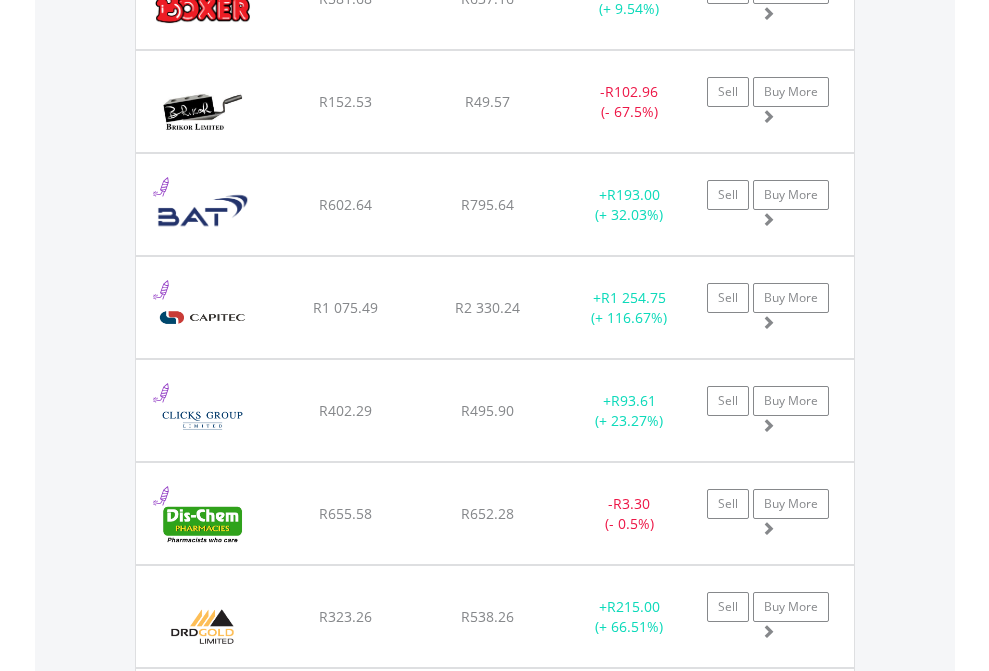 click on "TFSA" at bounding box center [818, -2196] 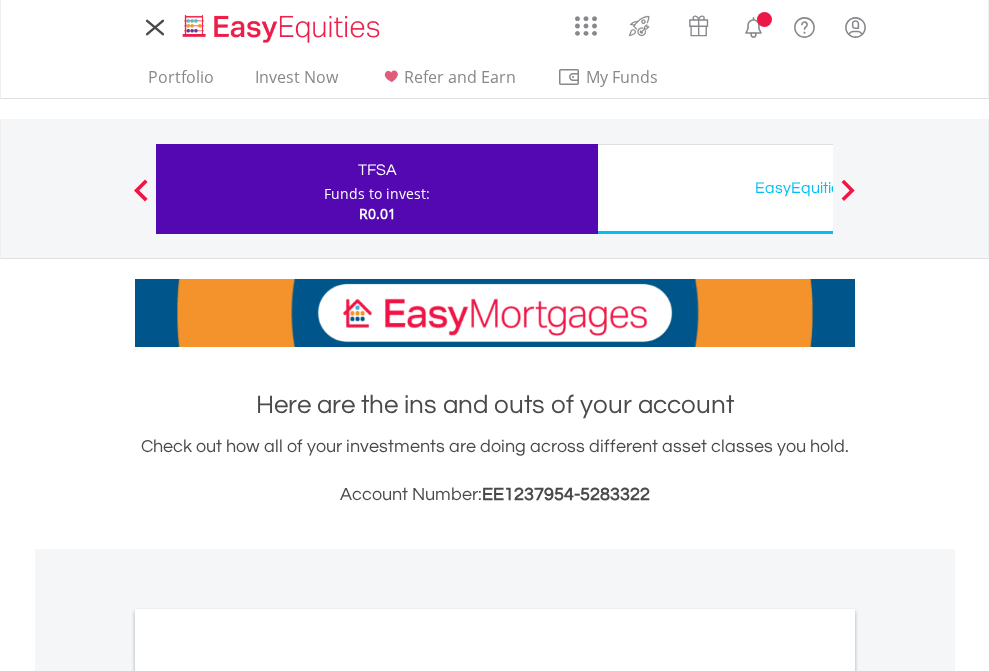 scroll, scrollTop: 0, scrollLeft: 0, axis: both 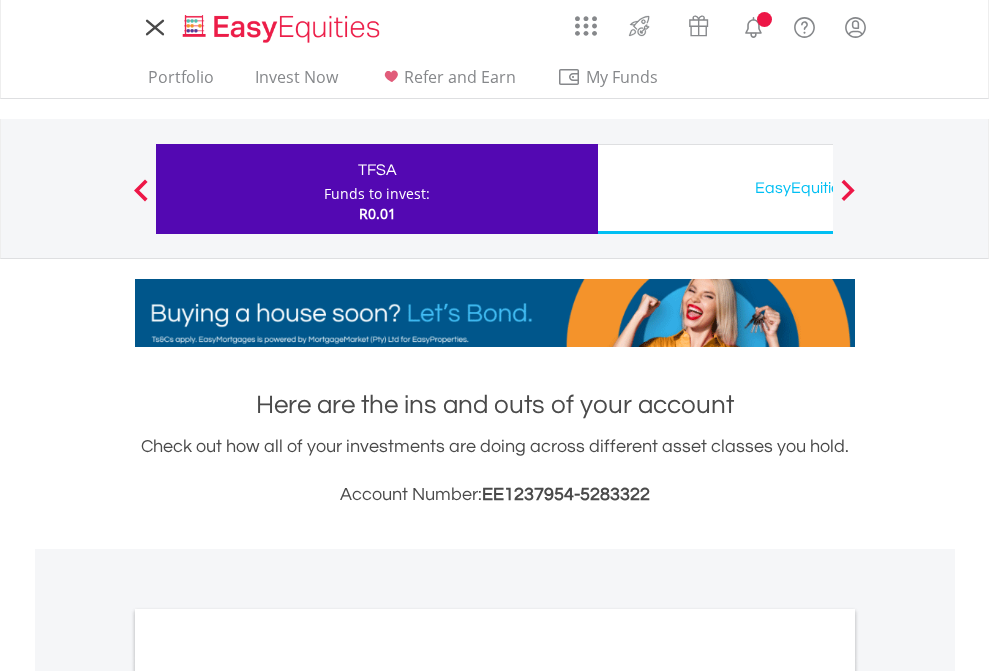 click on "All Holdings" at bounding box center [268, 1096] 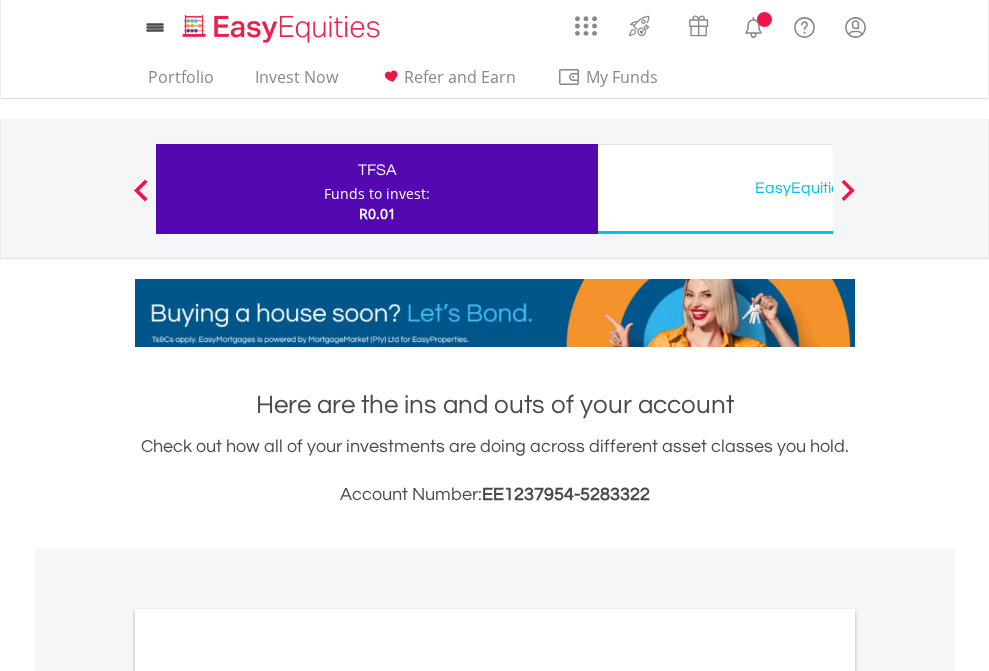 scroll, scrollTop: 1202, scrollLeft: 0, axis: vertical 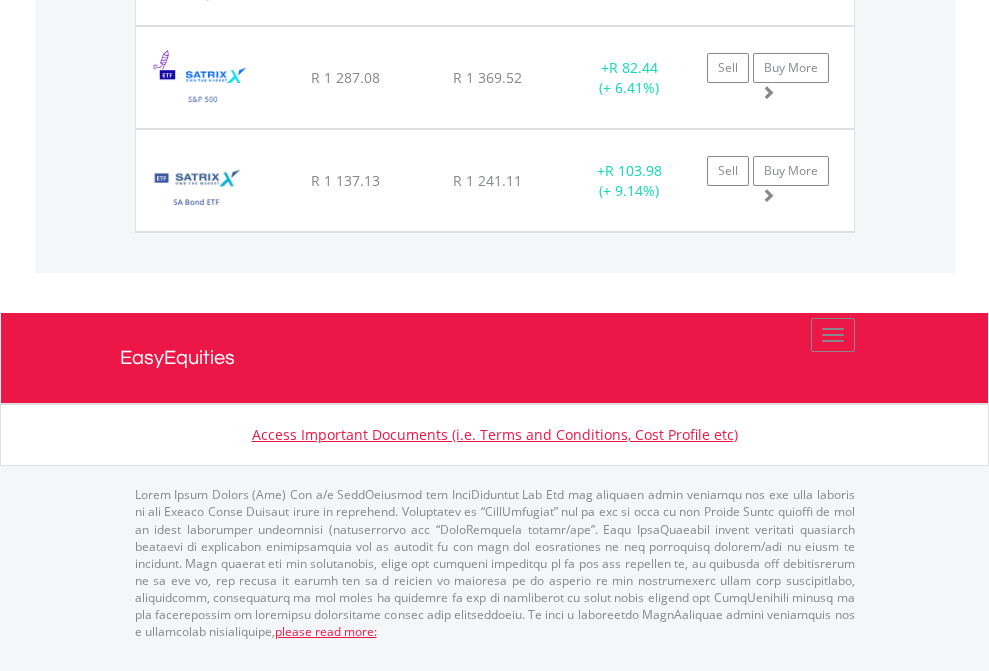 click on "EasyEquities USD" at bounding box center [818, -1791] 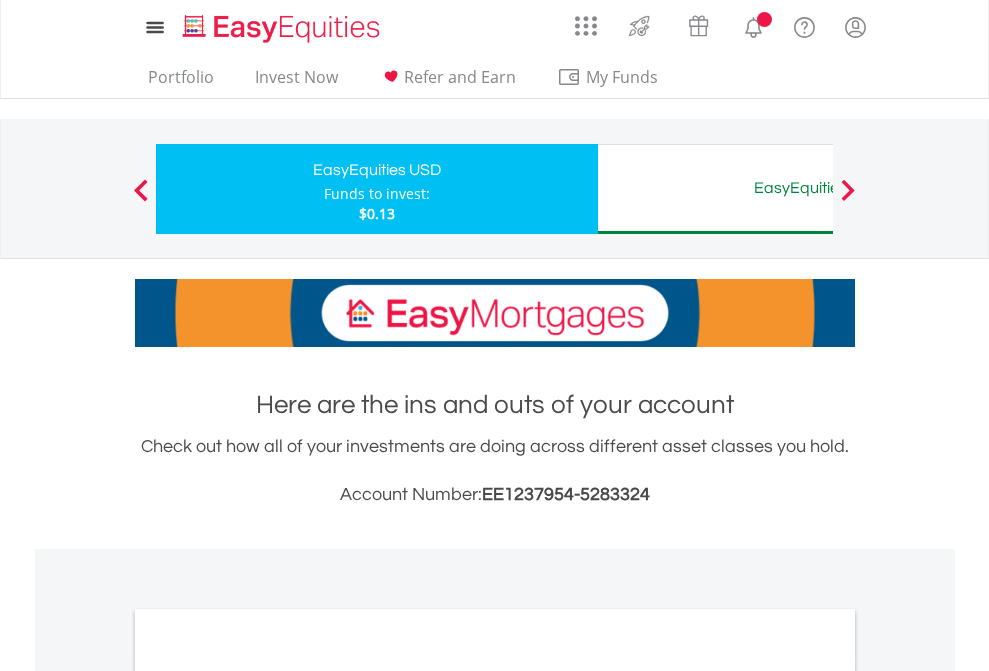 scroll, scrollTop: 1202, scrollLeft: 0, axis: vertical 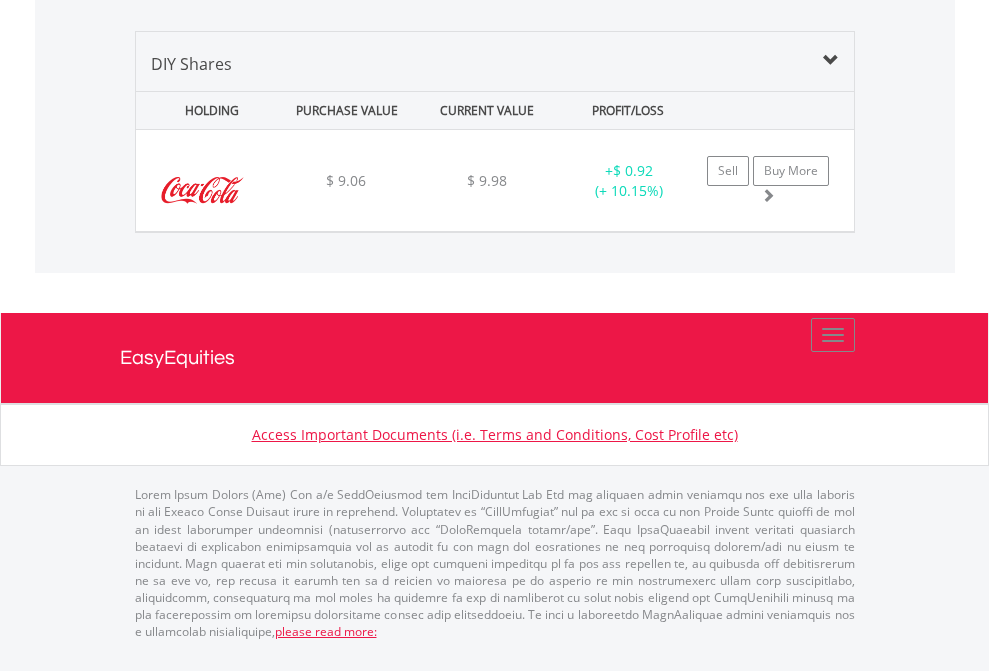 click on "EasyEquities AUD" at bounding box center (818, -1339) 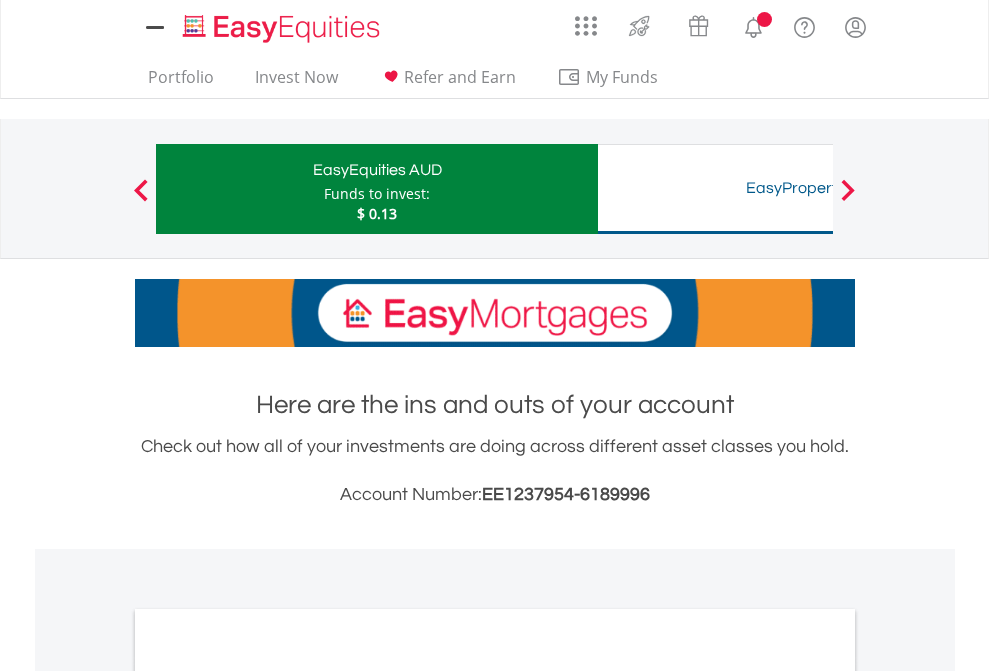 scroll, scrollTop: 0, scrollLeft: 0, axis: both 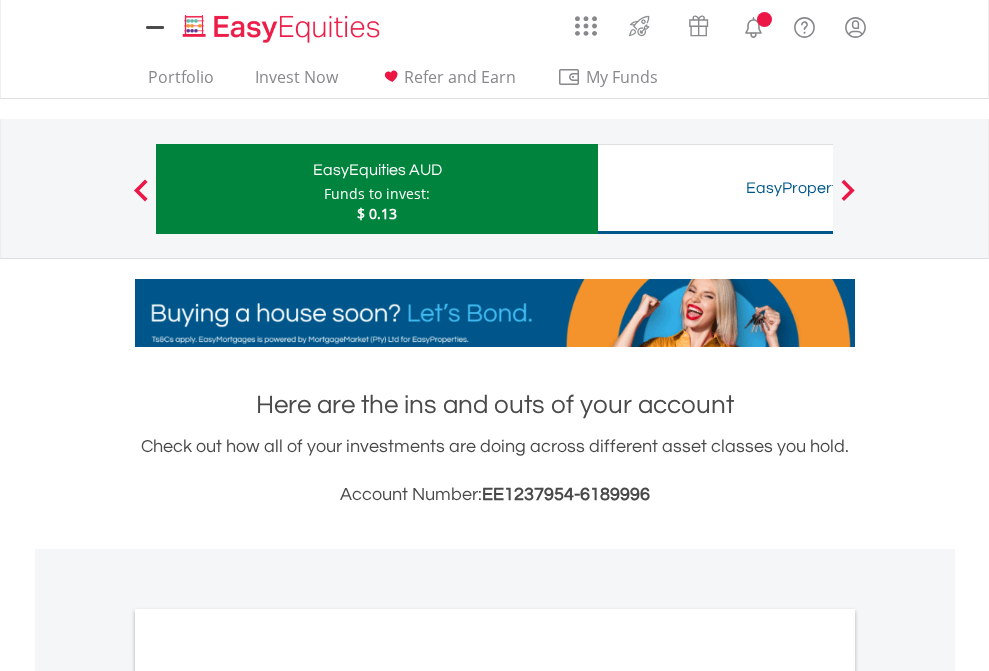click on "All Holdings" at bounding box center (268, 1096) 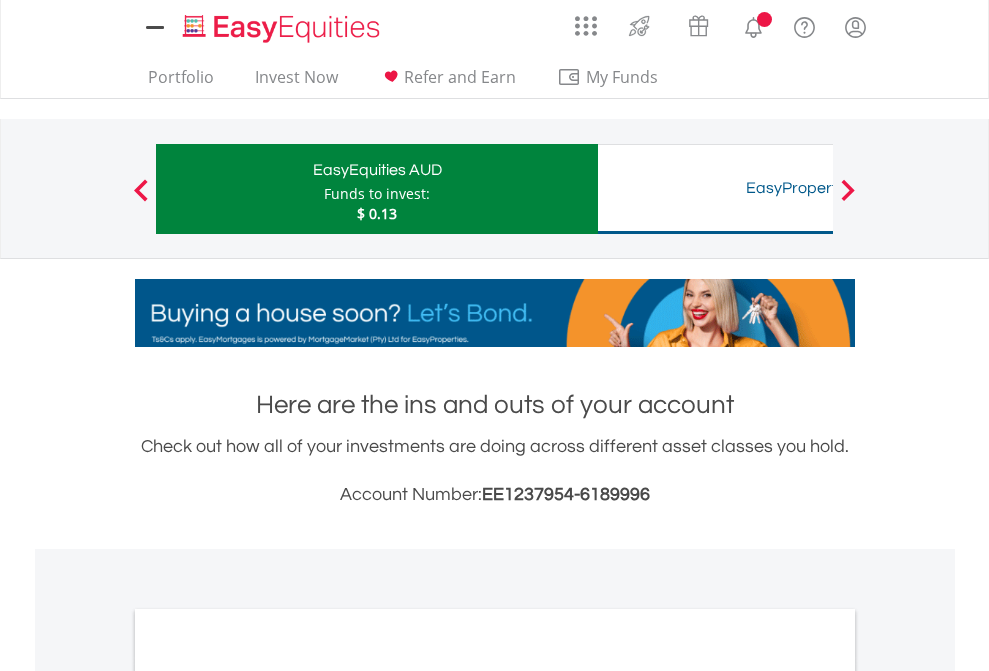 scroll, scrollTop: 1202, scrollLeft: 0, axis: vertical 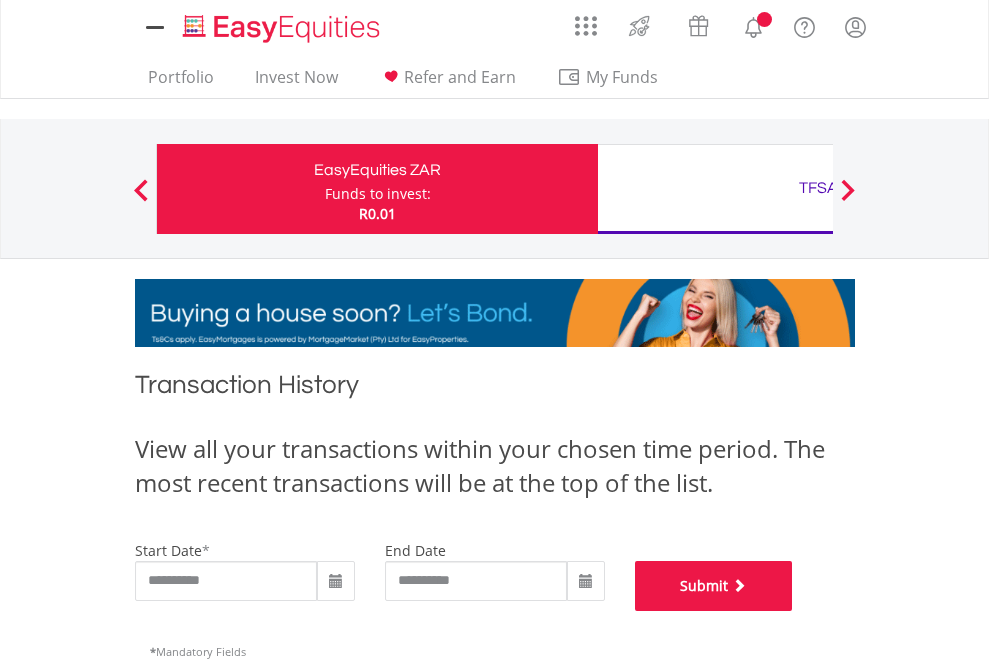 click on "Submit" at bounding box center (714, 586) 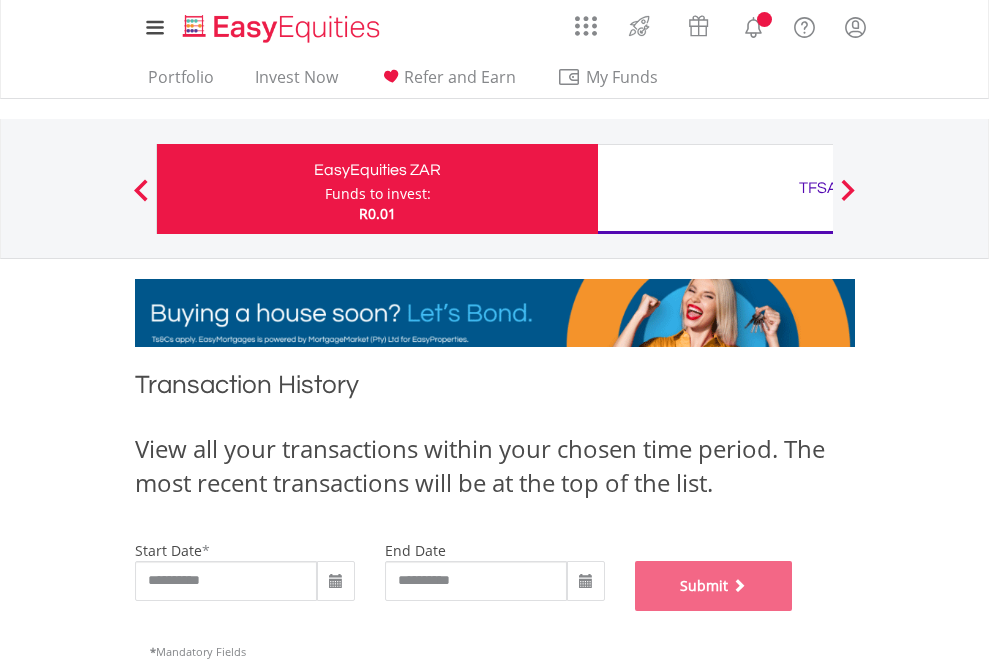 scroll, scrollTop: 811, scrollLeft: 0, axis: vertical 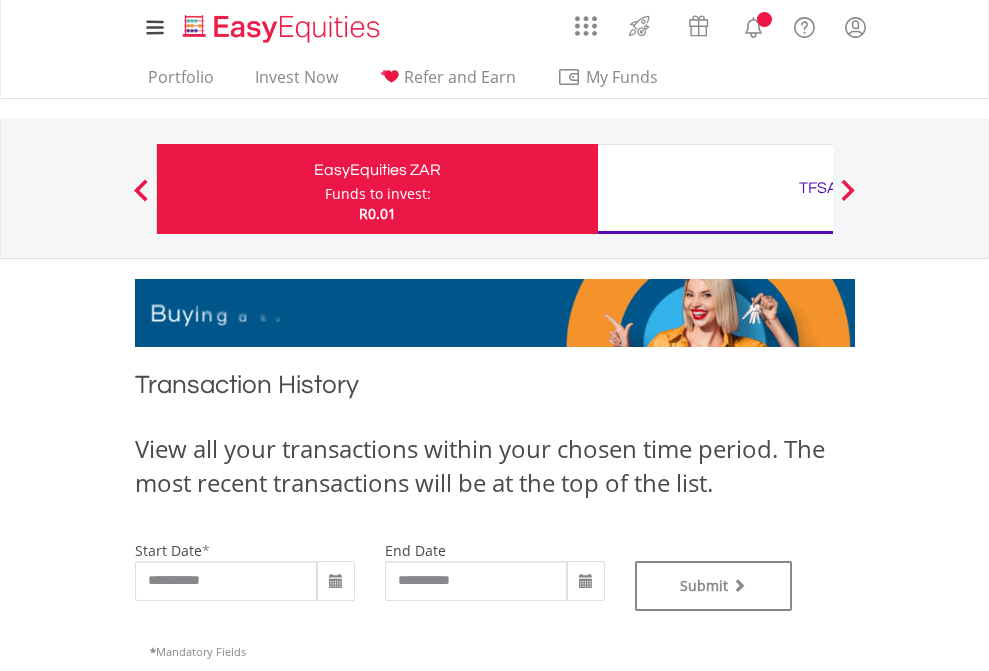 click on "TFSA" at bounding box center [818, 188] 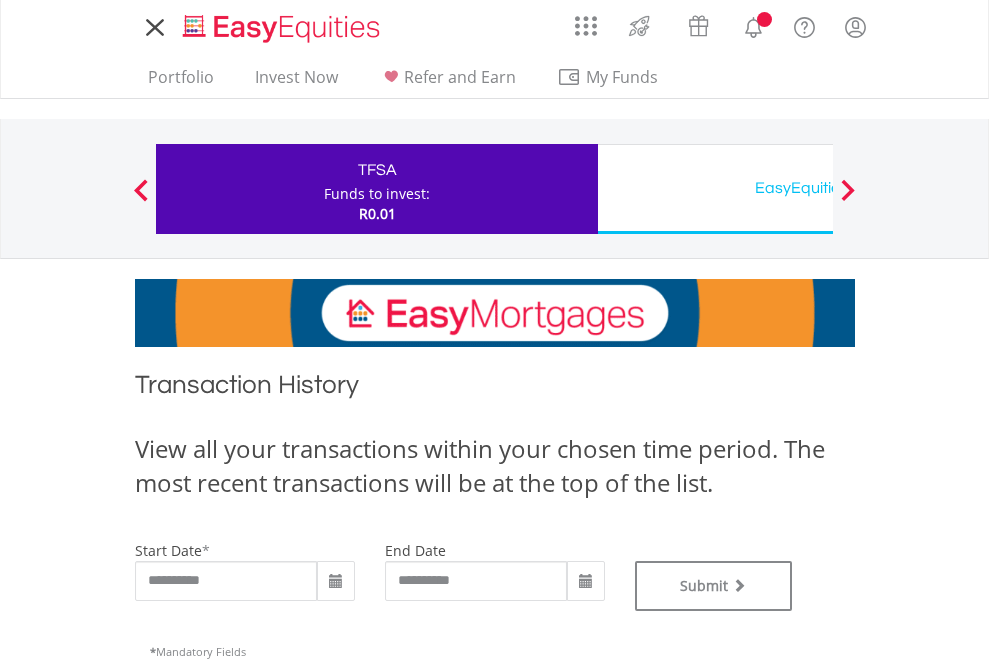 scroll, scrollTop: 0, scrollLeft: 0, axis: both 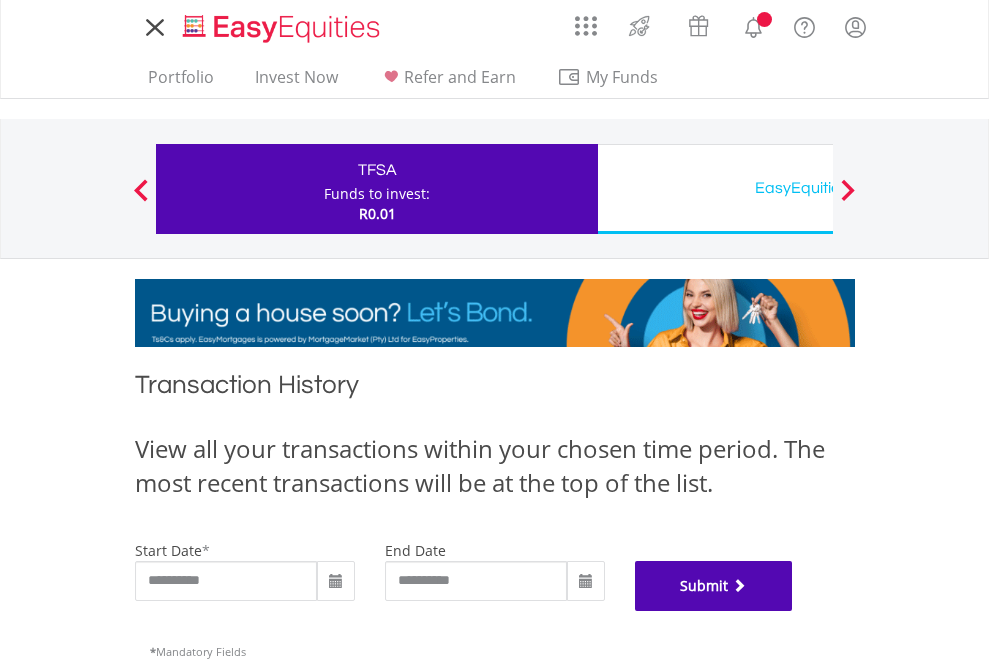 click on "Submit" at bounding box center (714, 586) 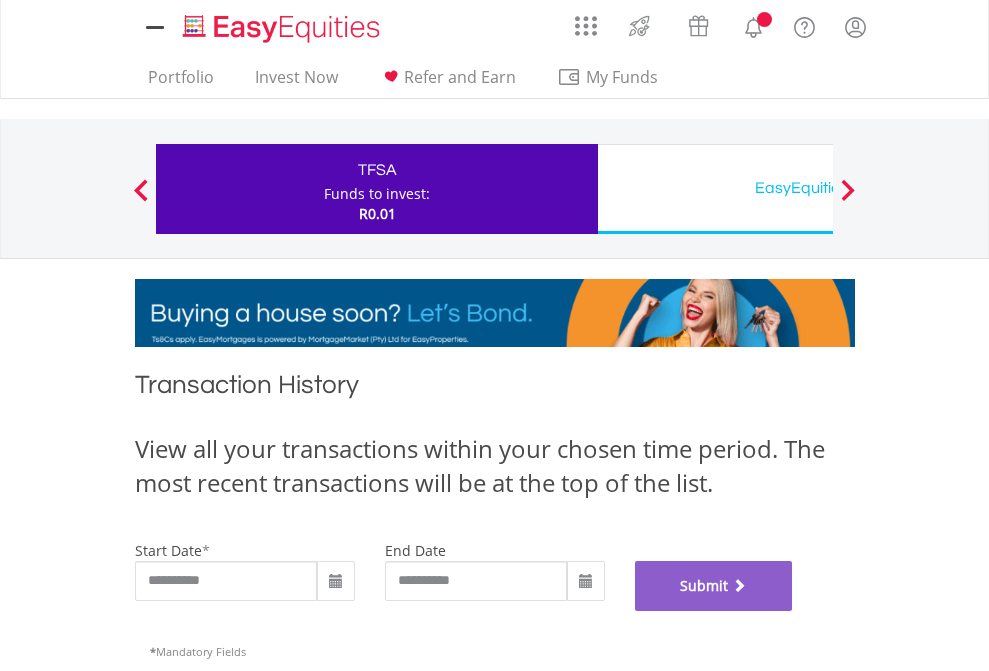 scroll, scrollTop: 811, scrollLeft: 0, axis: vertical 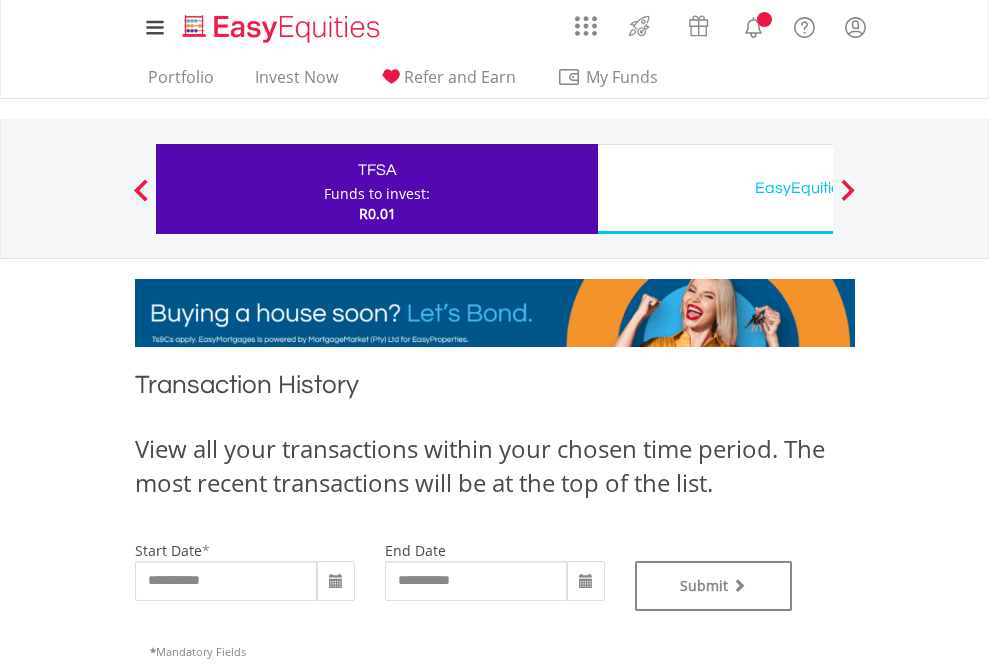 click on "EasyEquities USD" at bounding box center (818, 188) 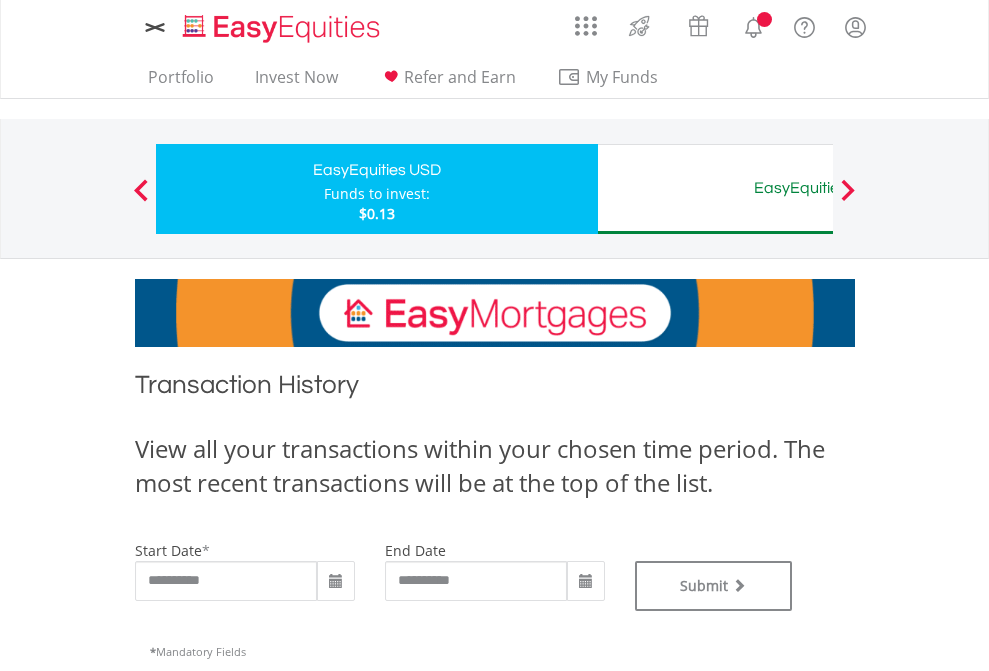 scroll, scrollTop: 0, scrollLeft: 0, axis: both 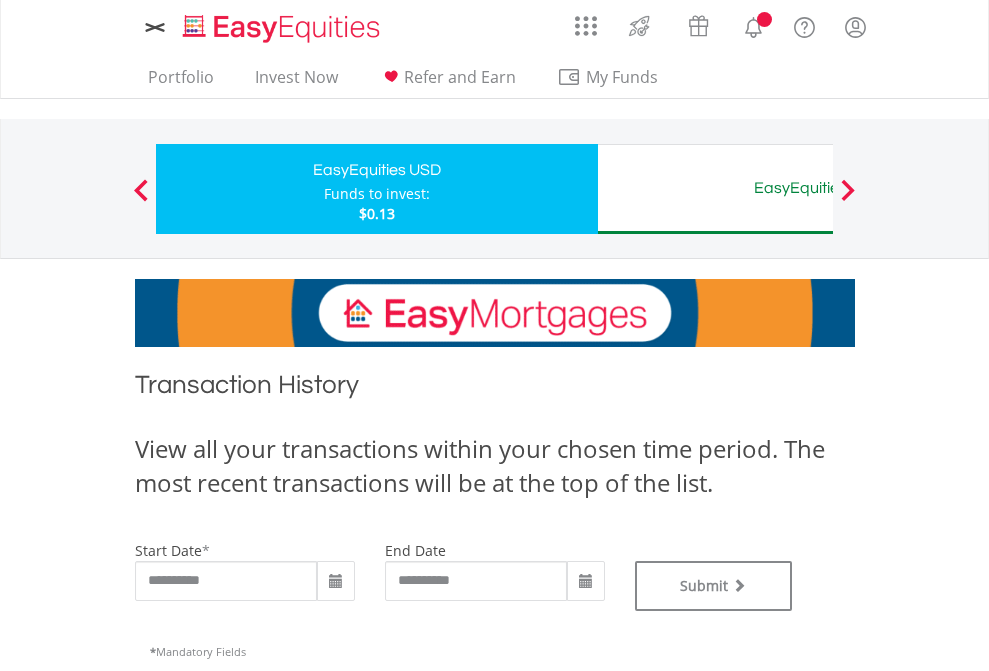 type on "**********" 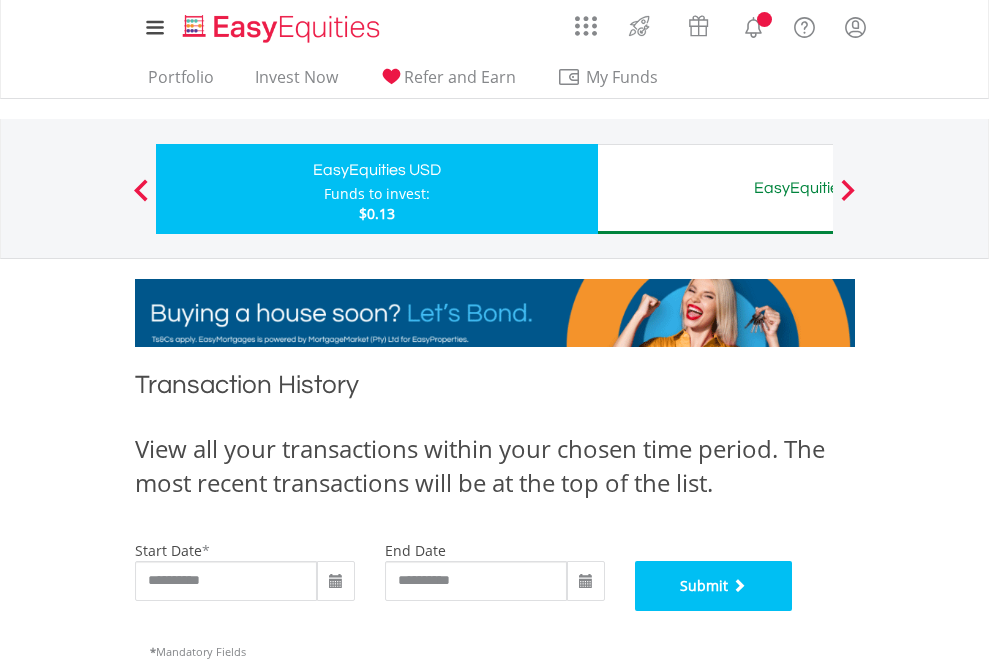 click on "Submit" at bounding box center (714, 586) 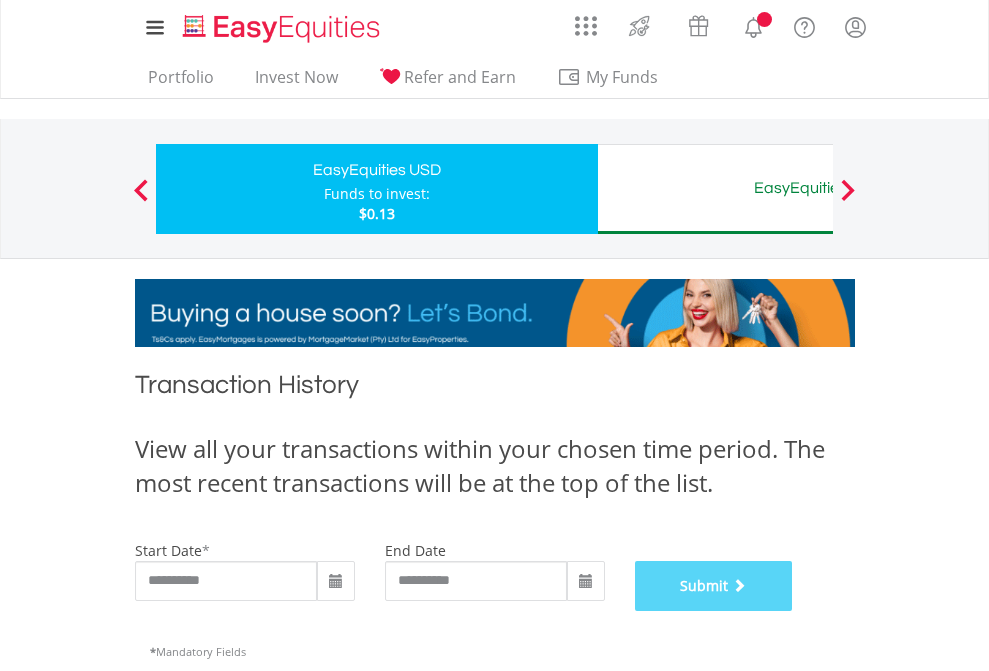 scroll, scrollTop: 811, scrollLeft: 0, axis: vertical 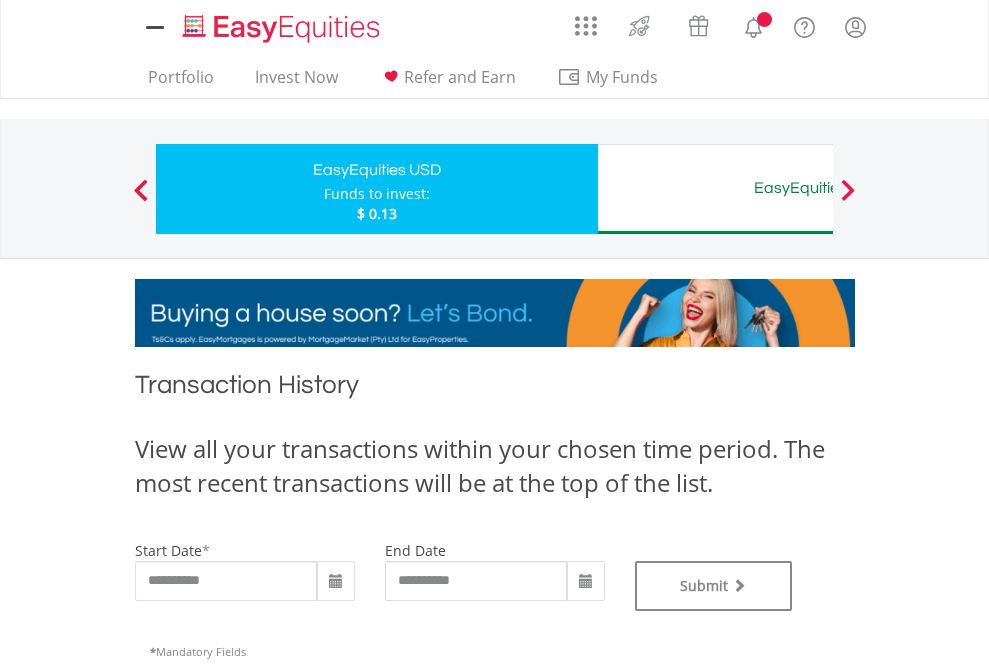 click on "EasyEquities AUD" at bounding box center (818, 188) 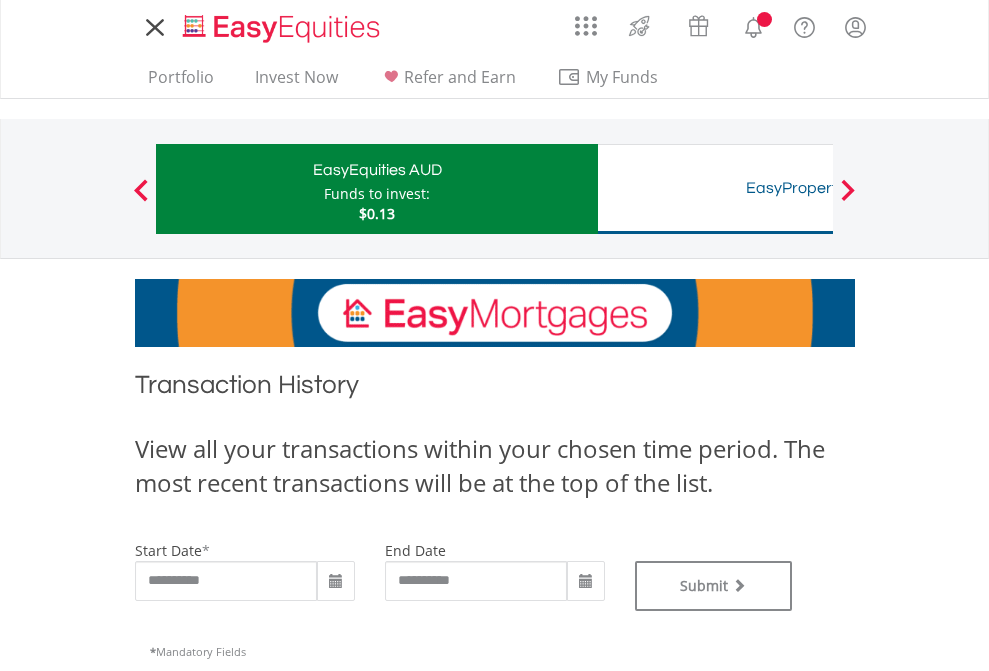 scroll, scrollTop: 0, scrollLeft: 0, axis: both 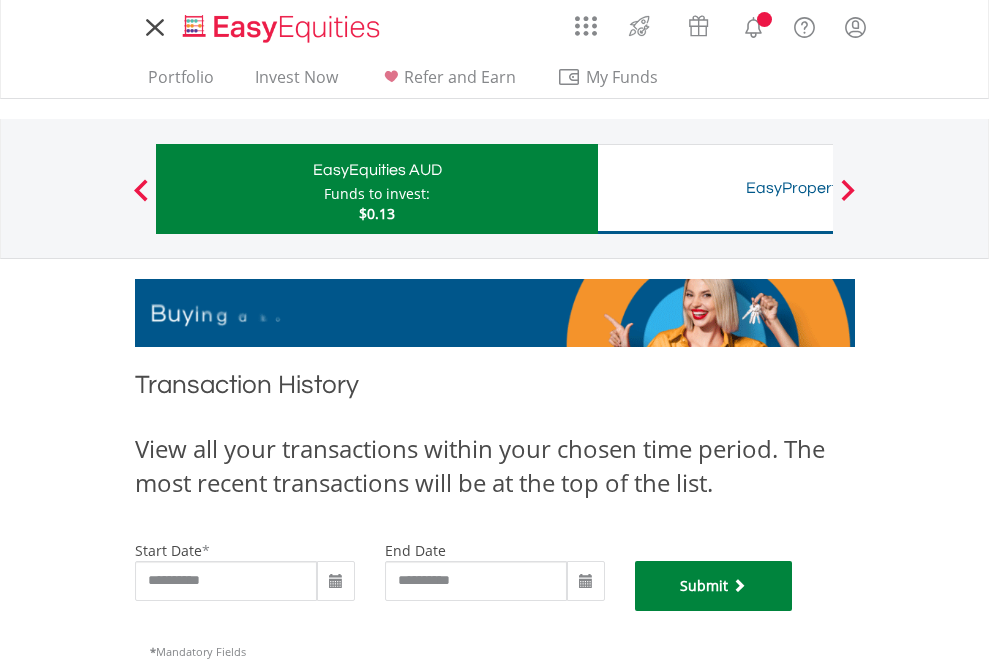click on "Submit" at bounding box center [714, 586] 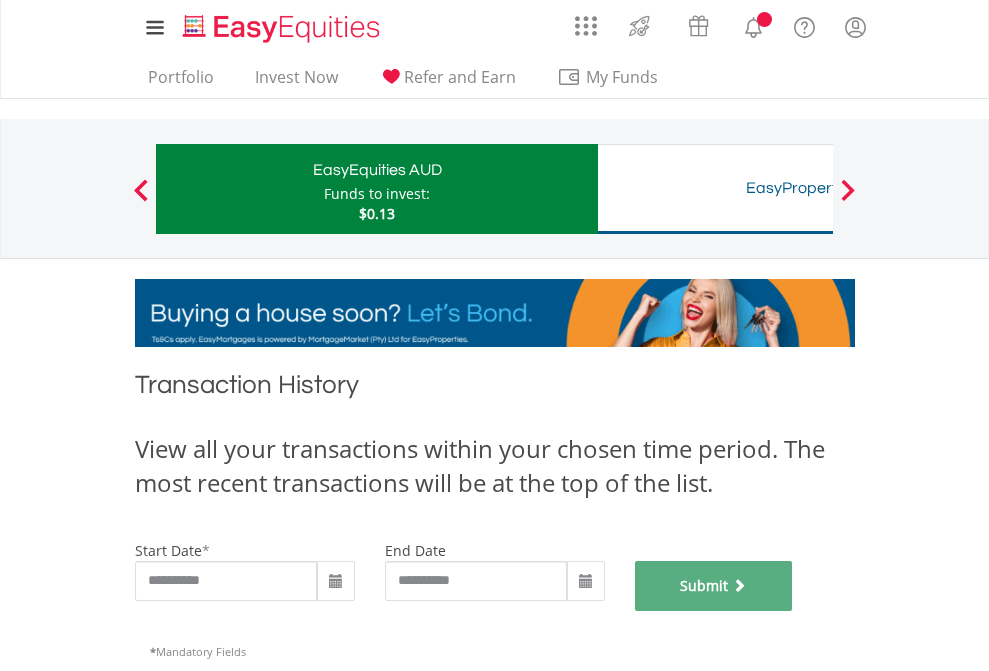 scroll, scrollTop: 811, scrollLeft: 0, axis: vertical 